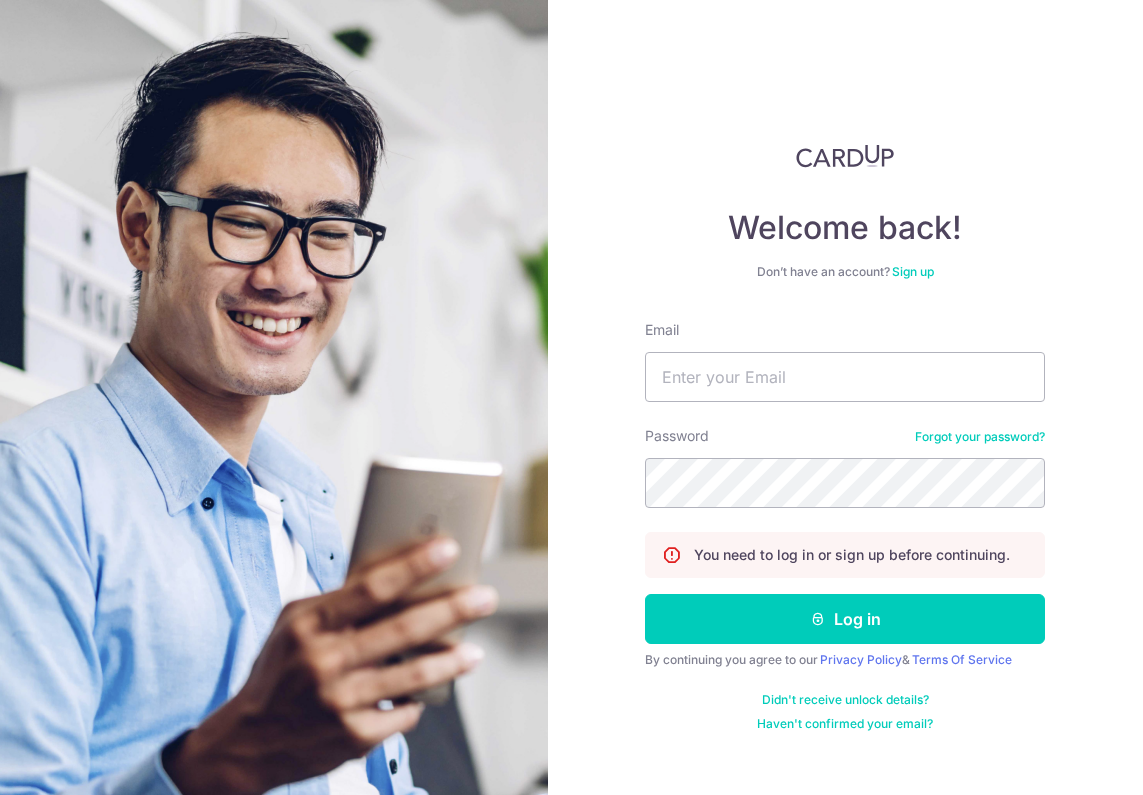 scroll, scrollTop: 0, scrollLeft: 0, axis: both 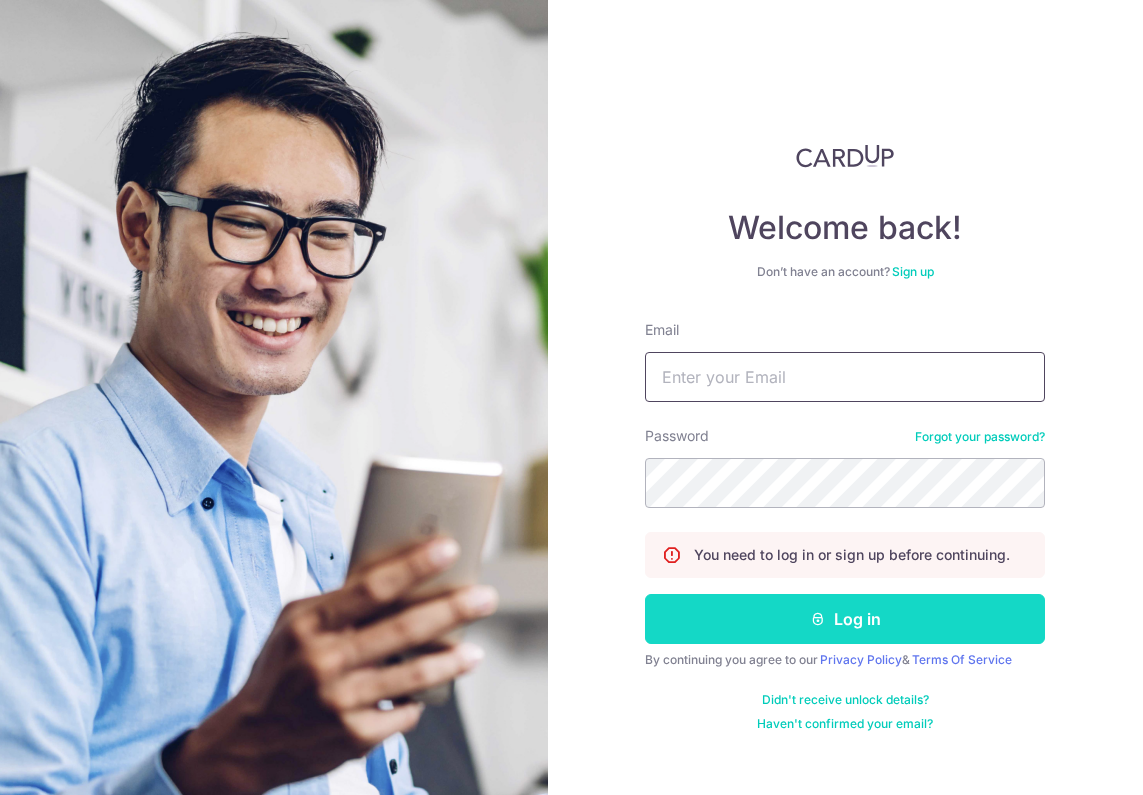 type on "[EMAIL]" 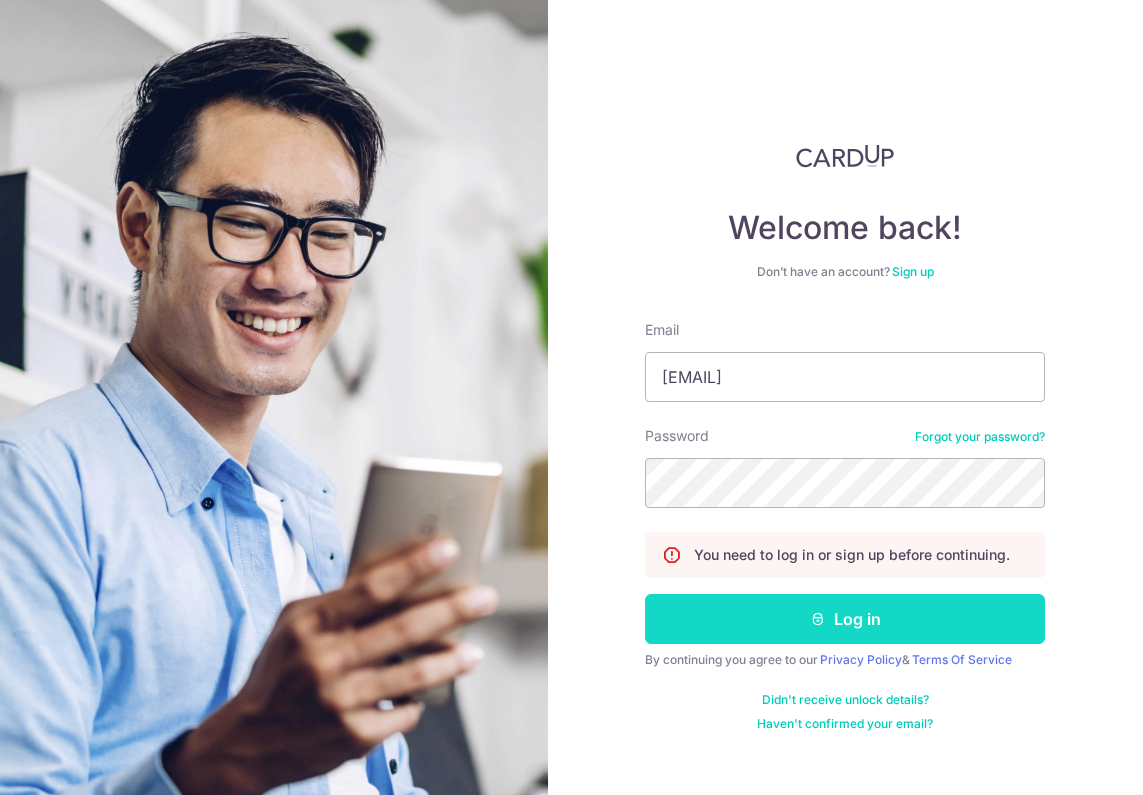 click on "Log in" at bounding box center (845, 619) 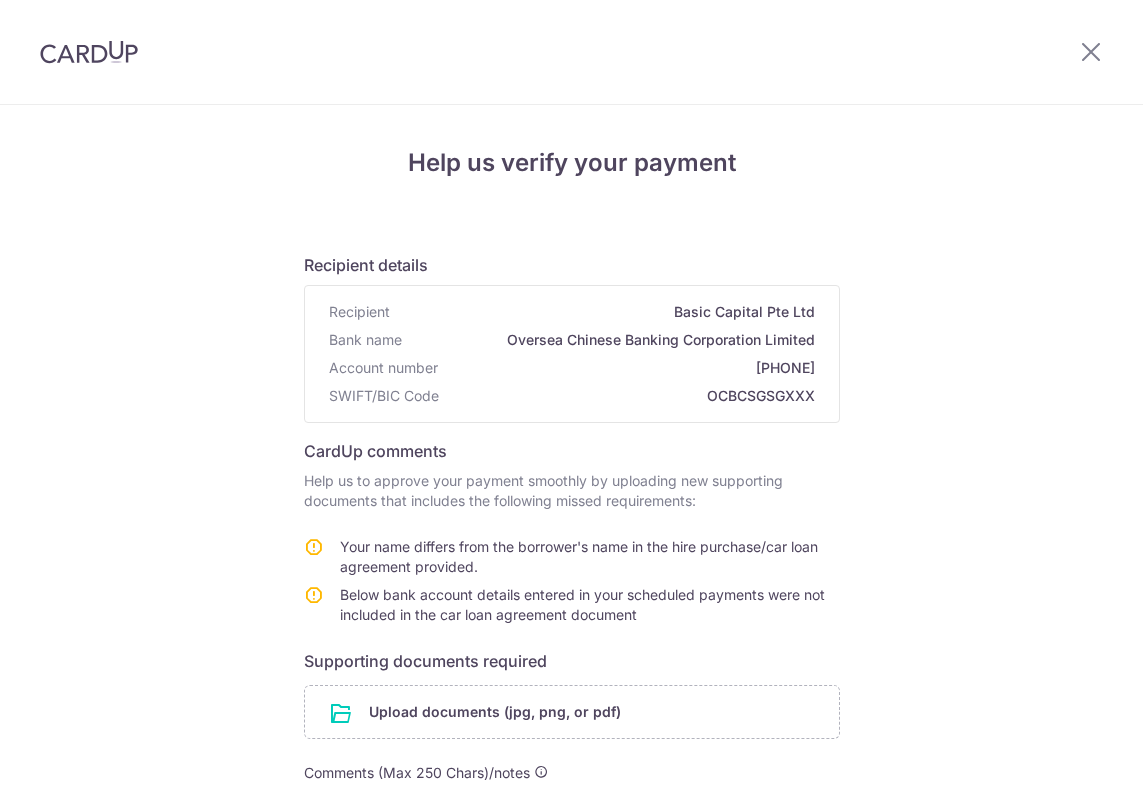 scroll, scrollTop: 0, scrollLeft: 0, axis: both 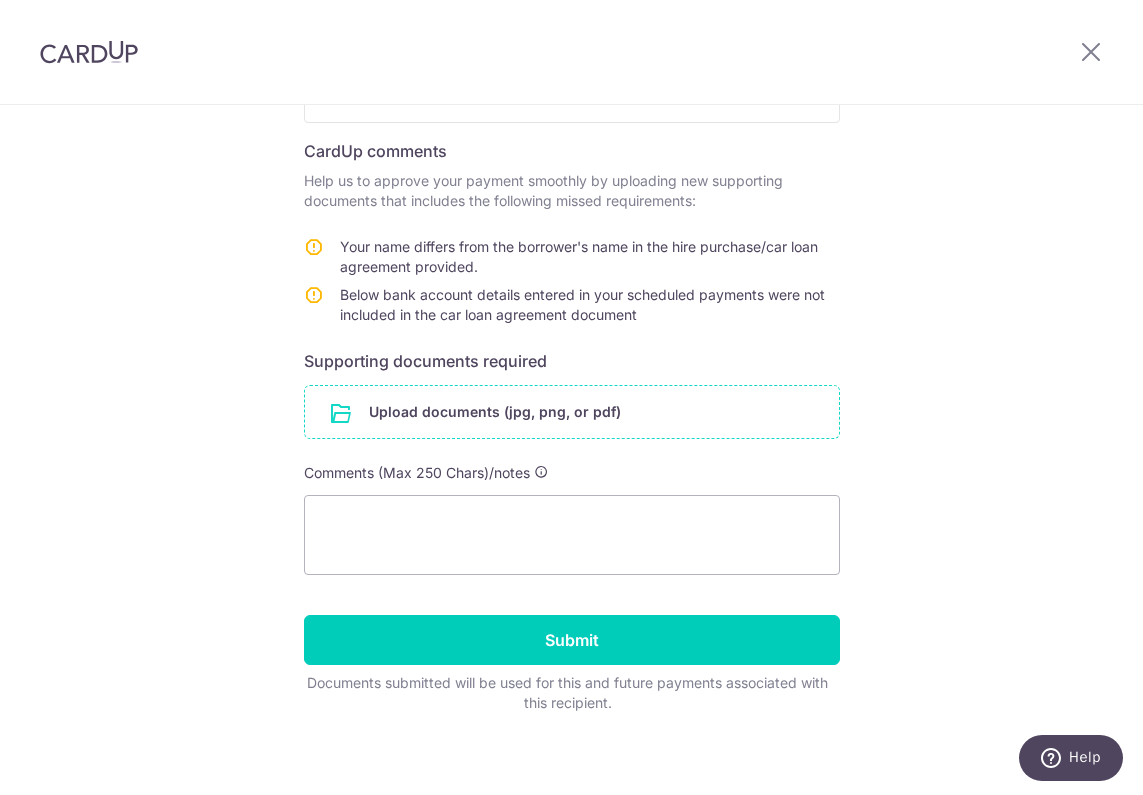 click at bounding box center [572, 412] 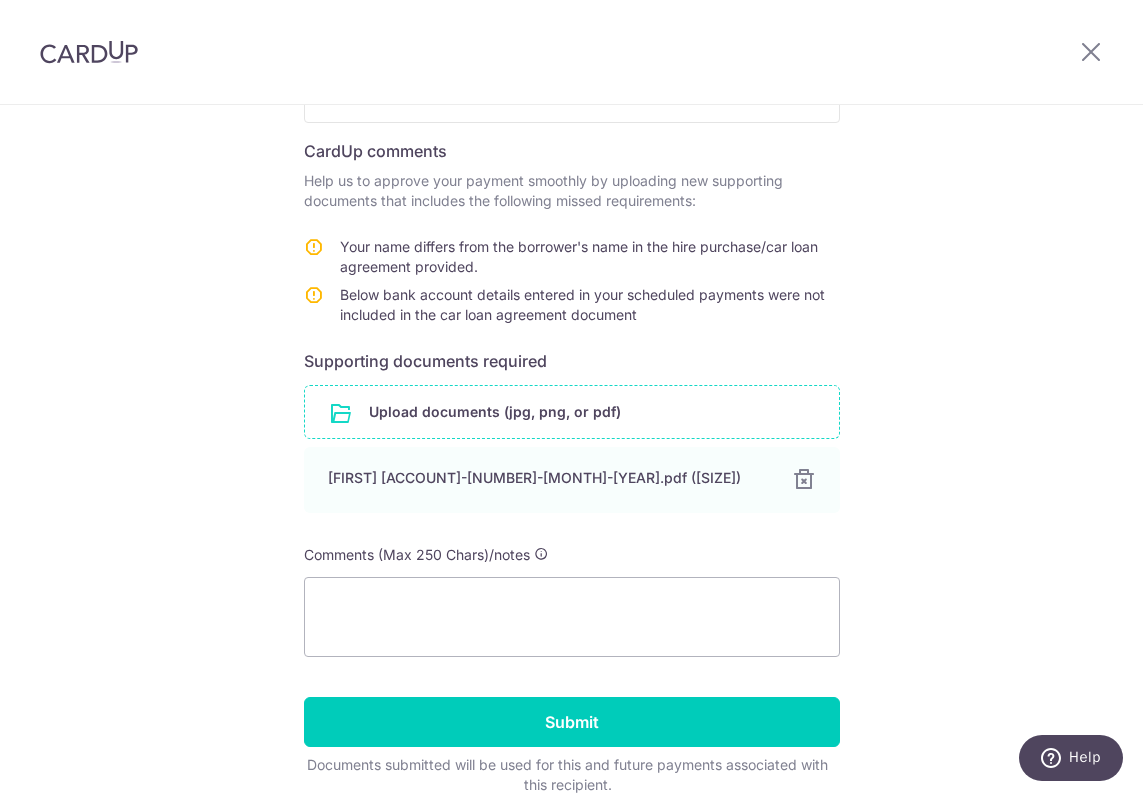 click at bounding box center (572, 412) 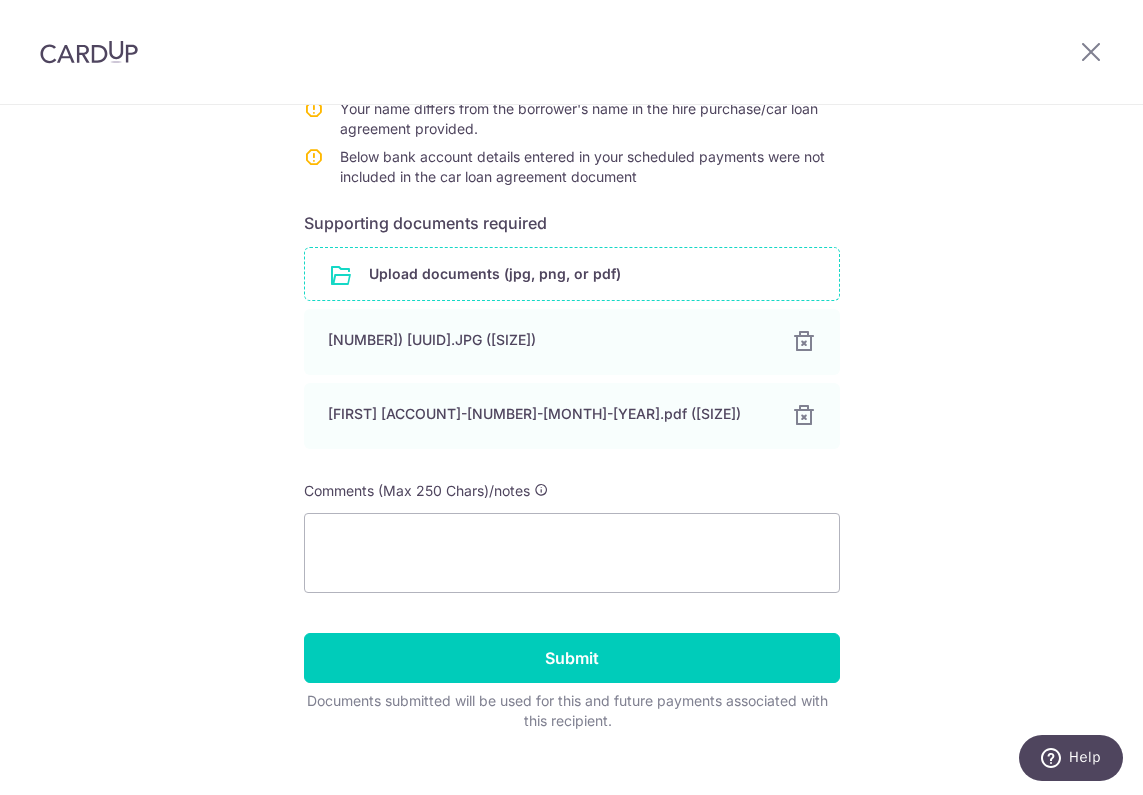 scroll, scrollTop: 468, scrollLeft: 0, axis: vertical 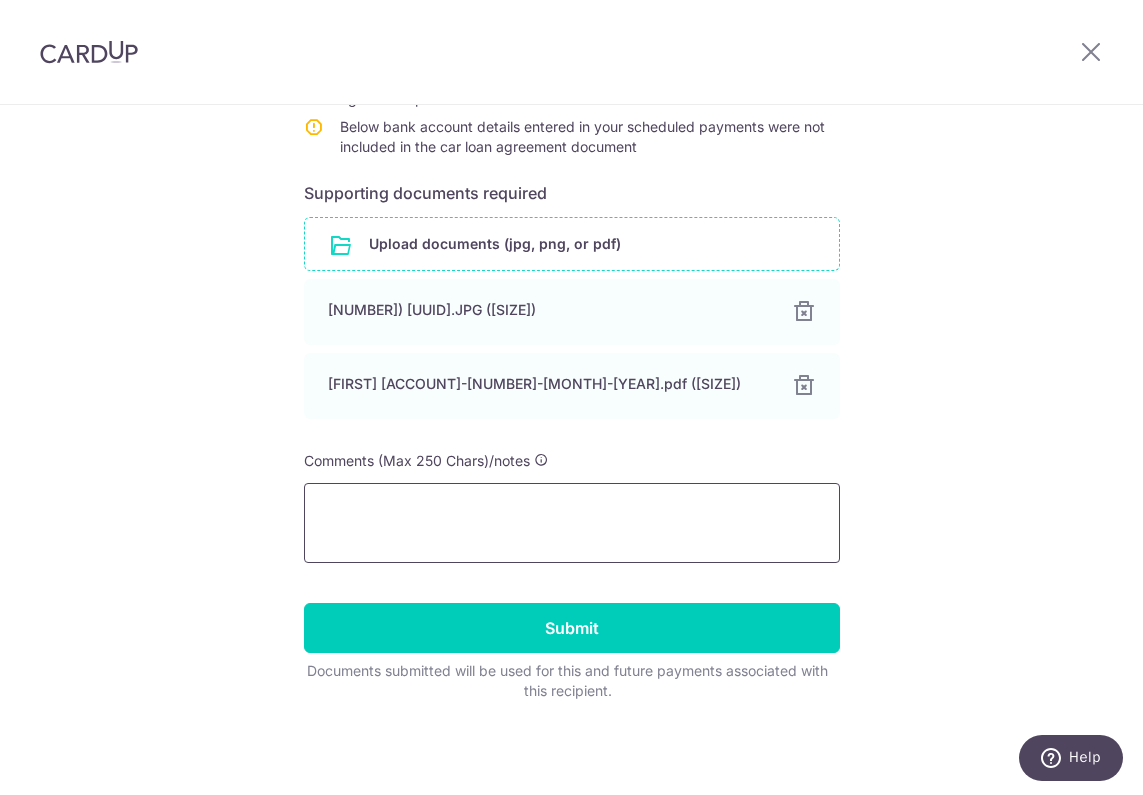 click at bounding box center (572, 523) 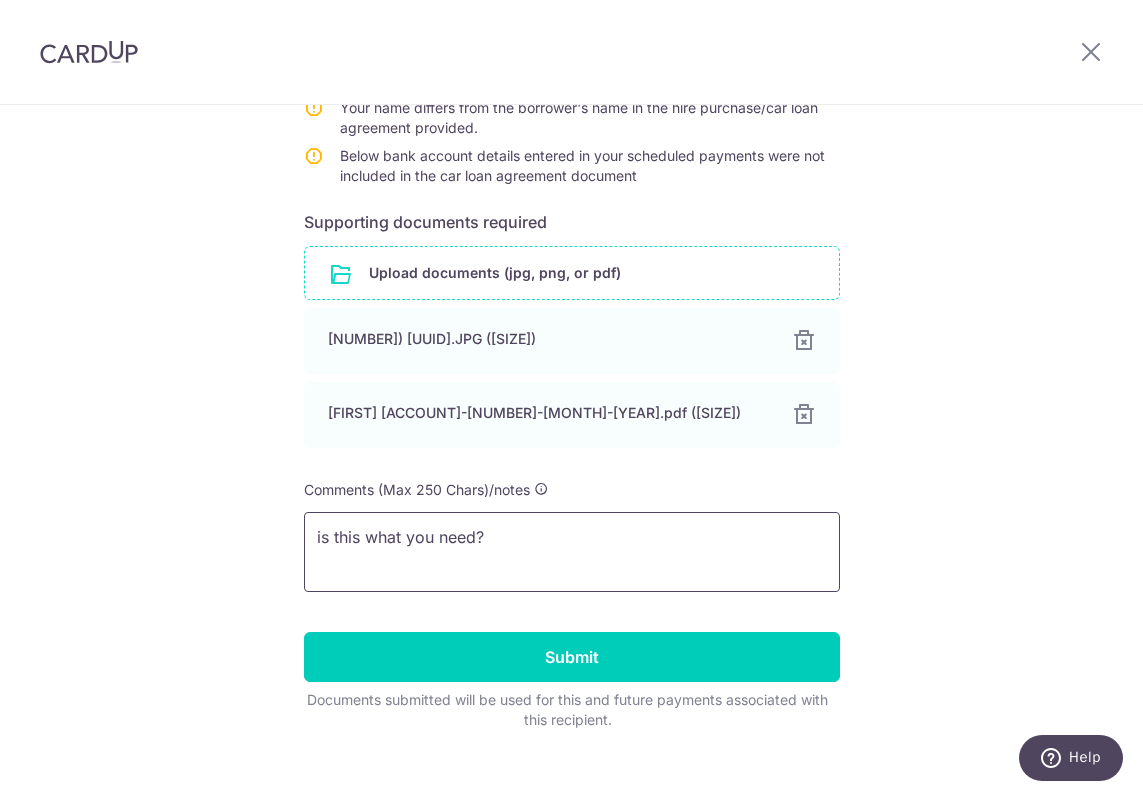 scroll, scrollTop: 468, scrollLeft: 0, axis: vertical 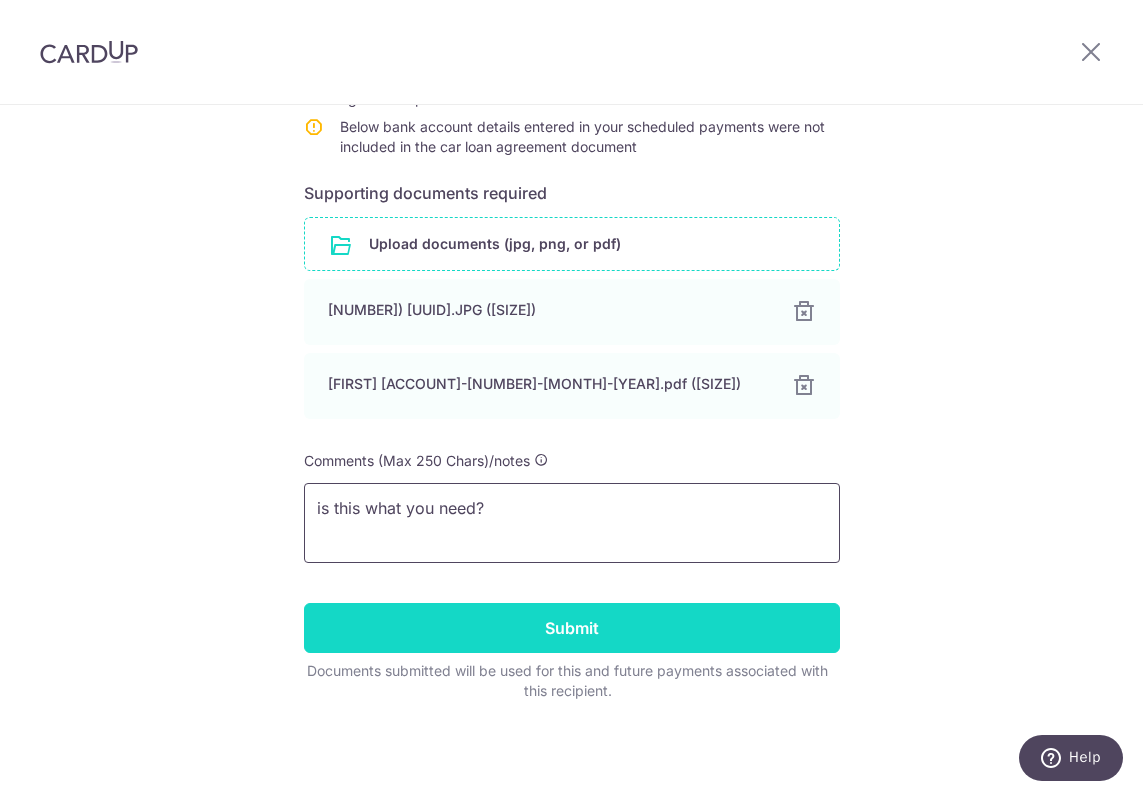 type on "is this what you need?" 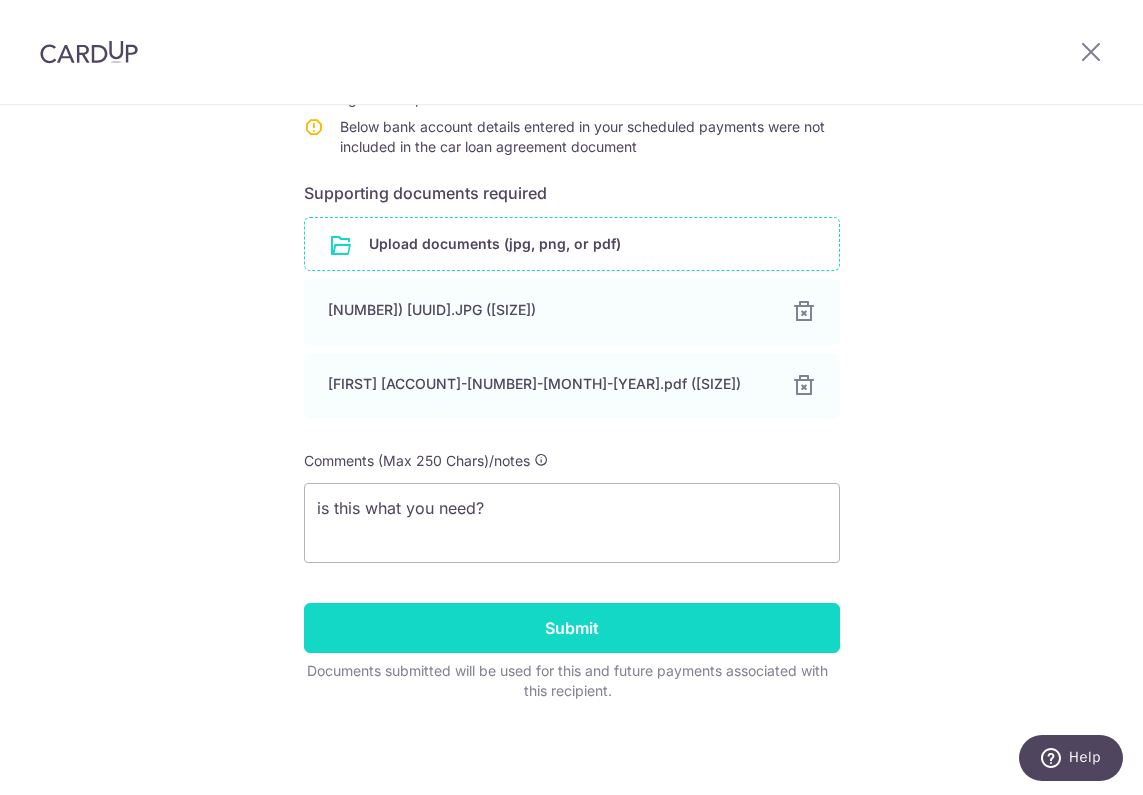 click on "Submit" at bounding box center (572, 628) 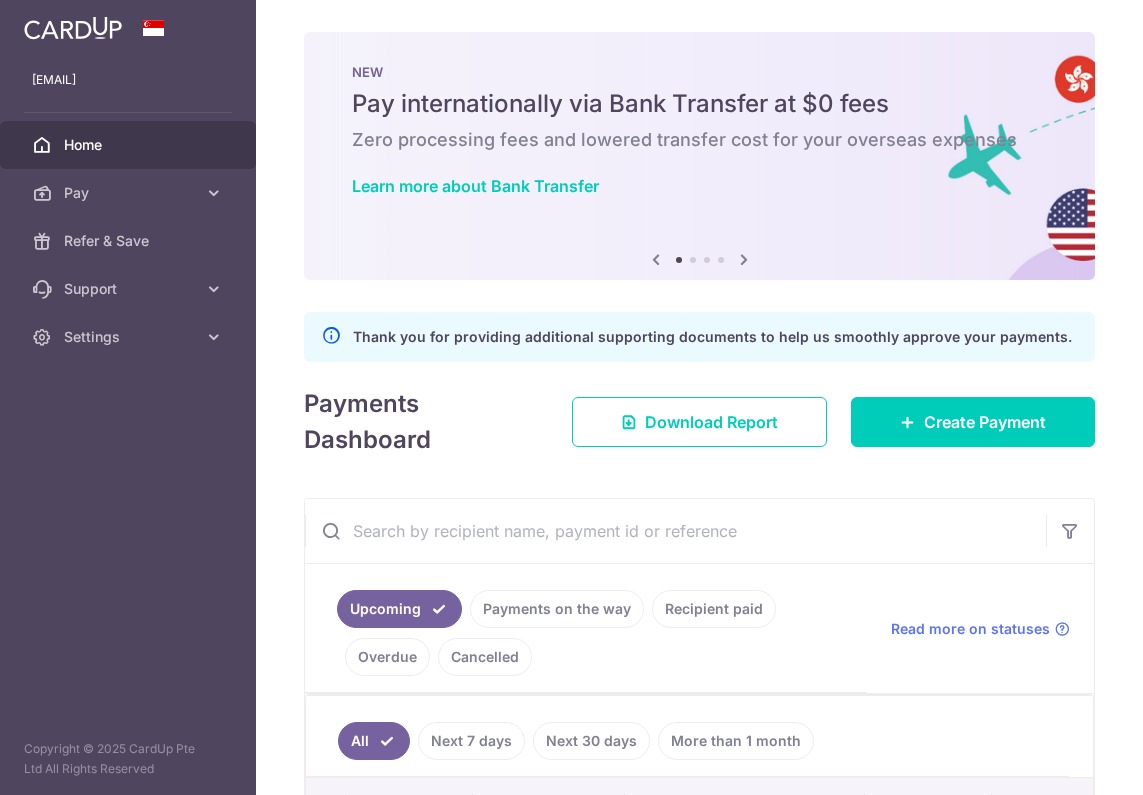 scroll, scrollTop: 0, scrollLeft: 0, axis: both 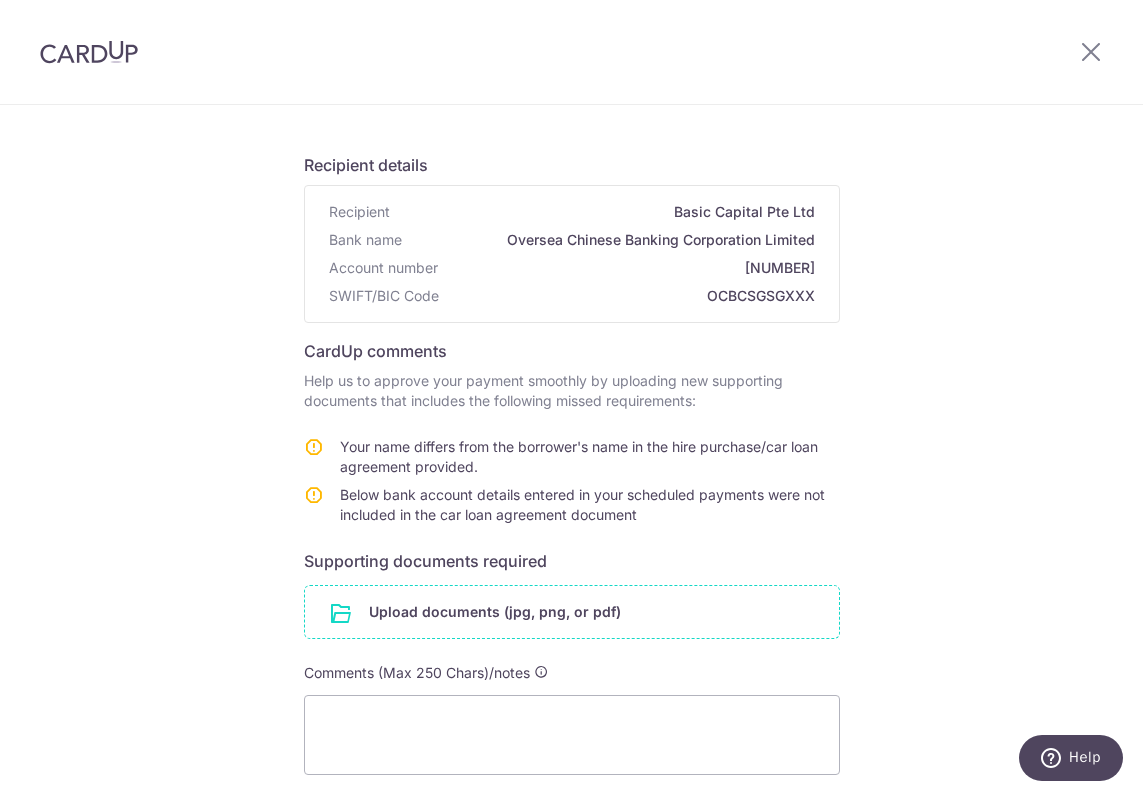 click at bounding box center (572, 612) 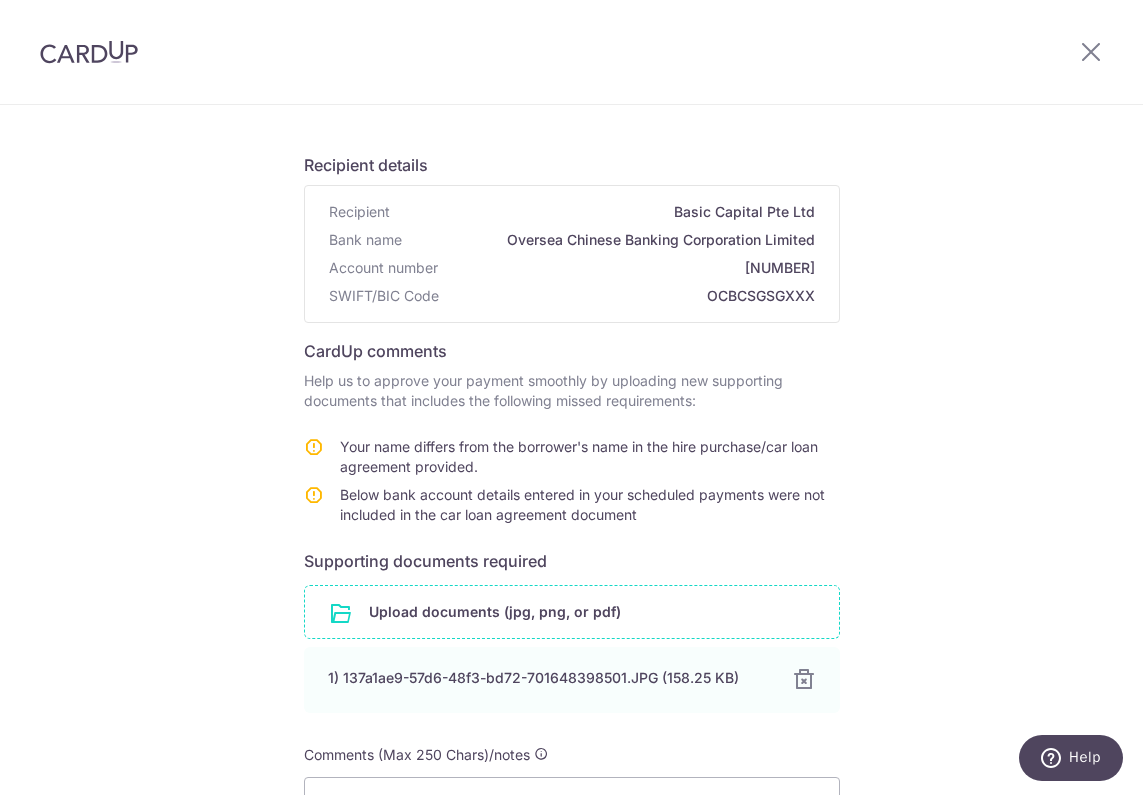 click at bounding box center [572, 612] 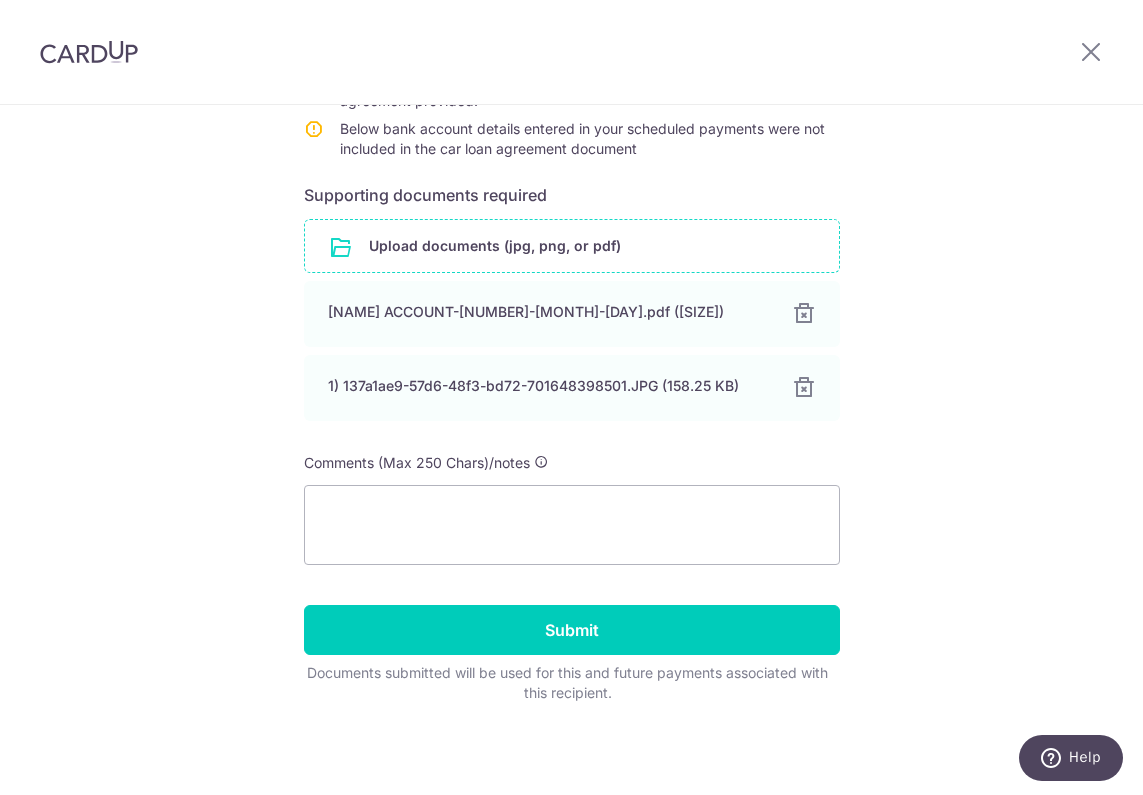 scroll, scrollTop: 468, scrollLeft: 0, axis: vertical 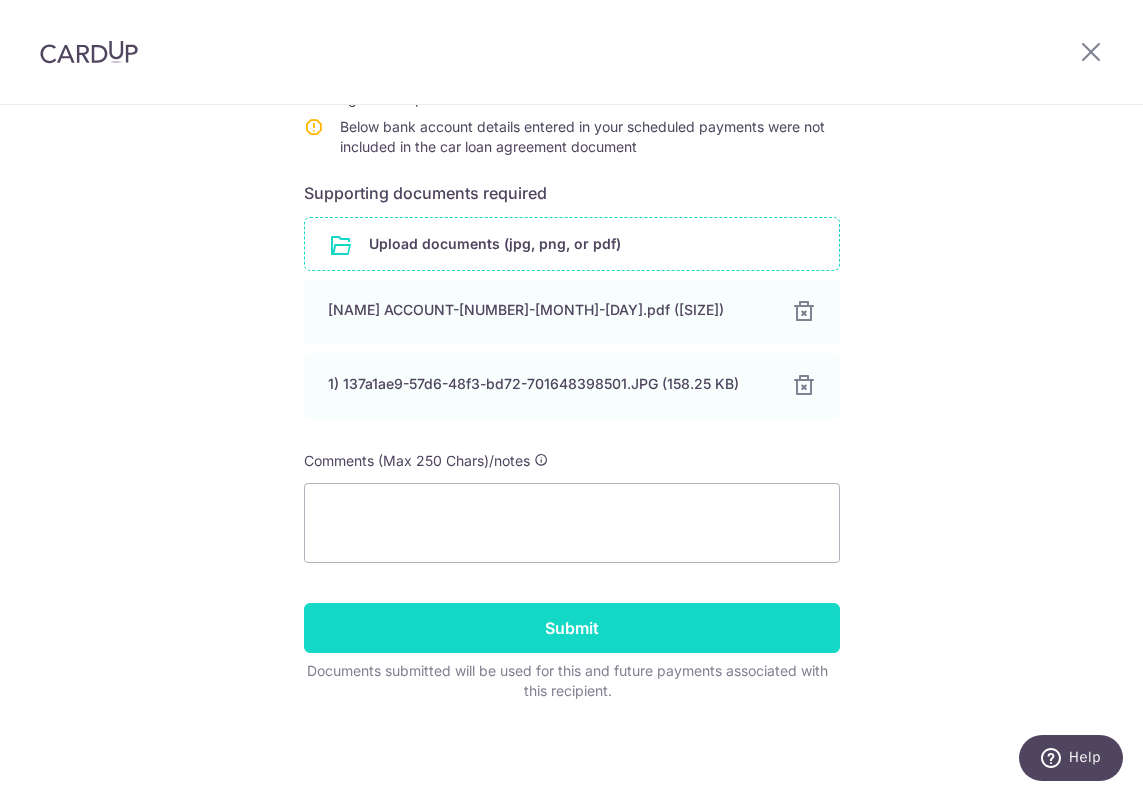 click on "Submit" at bounding box center (572, 628) 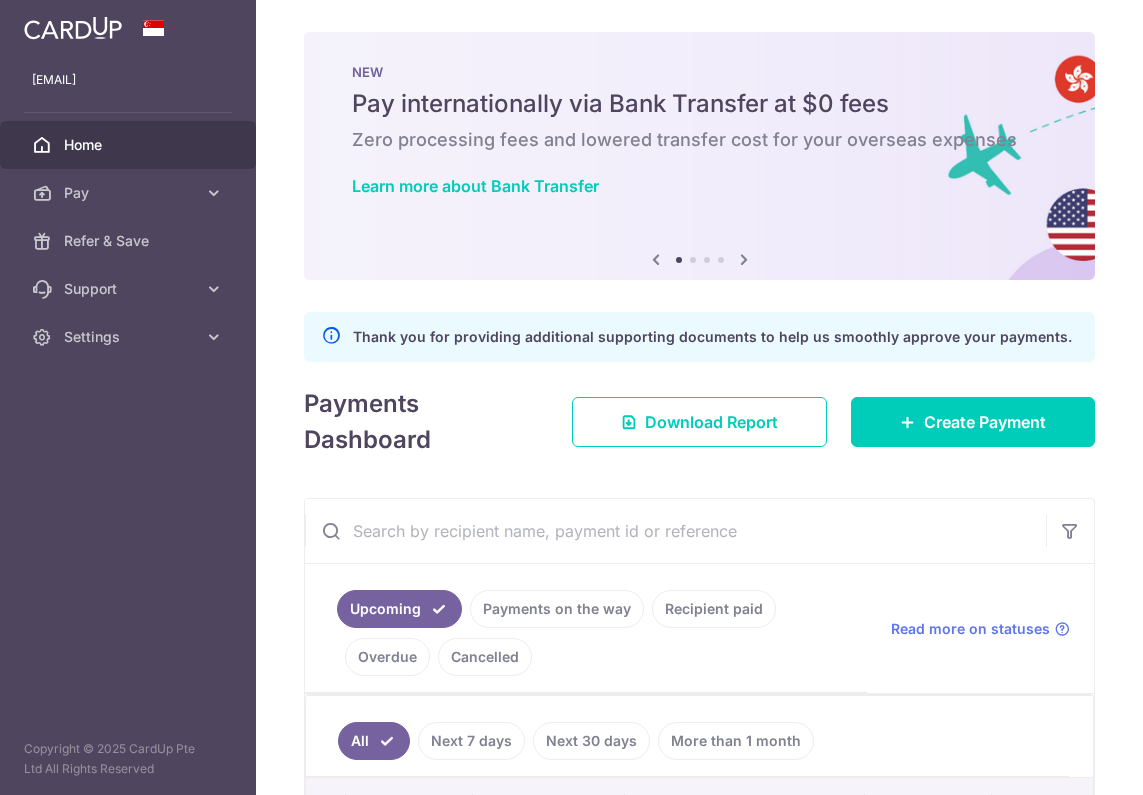 scroll, scrollTop: 0, scrollLeft: 0, axis: both 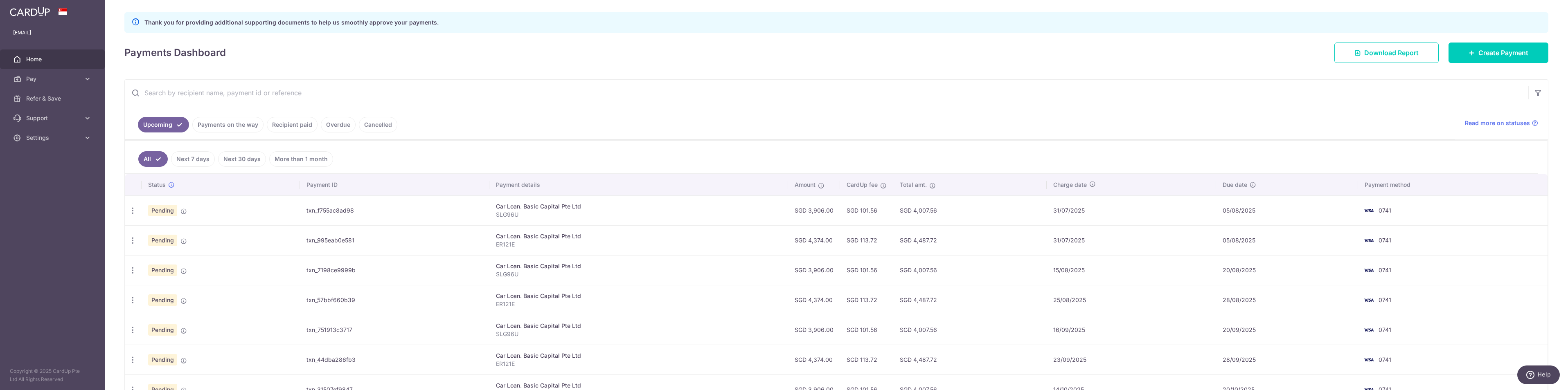 click on "Home" at bounding box center [53, 59] 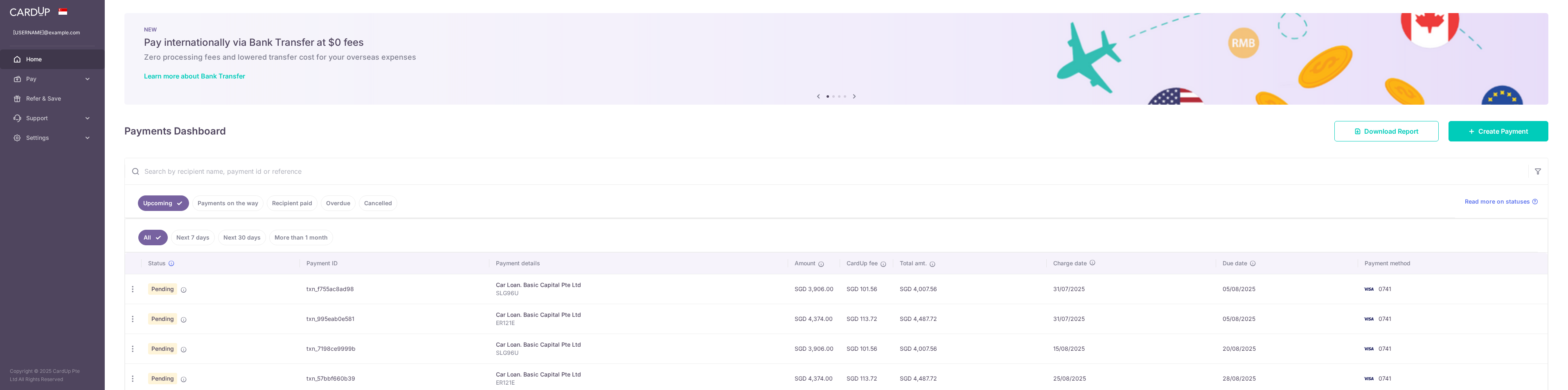 scroll, scrollTop: 0, scrollLeft: 0, axis: both 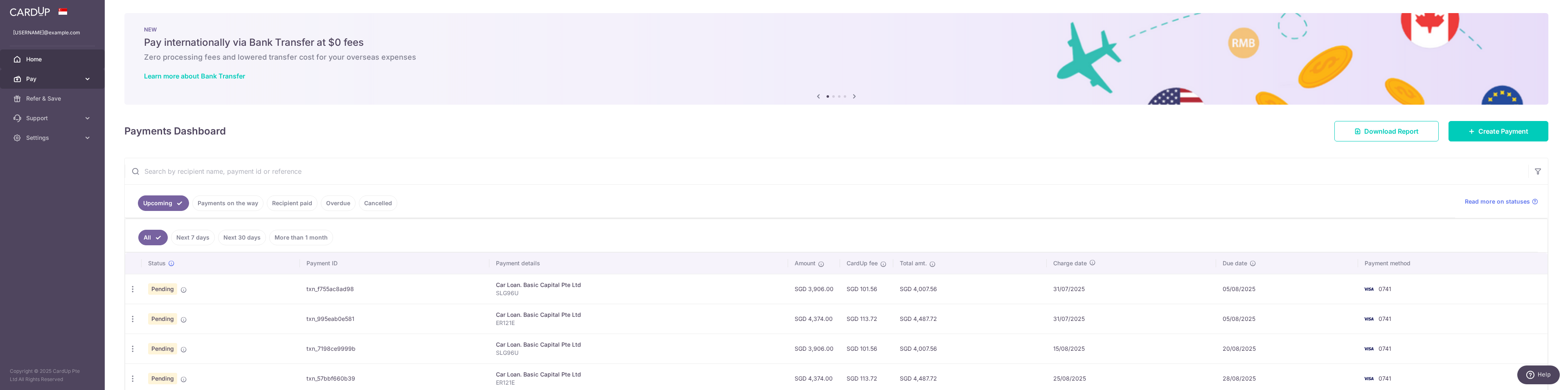 click on "Pay" at bounding box center [53, 79] 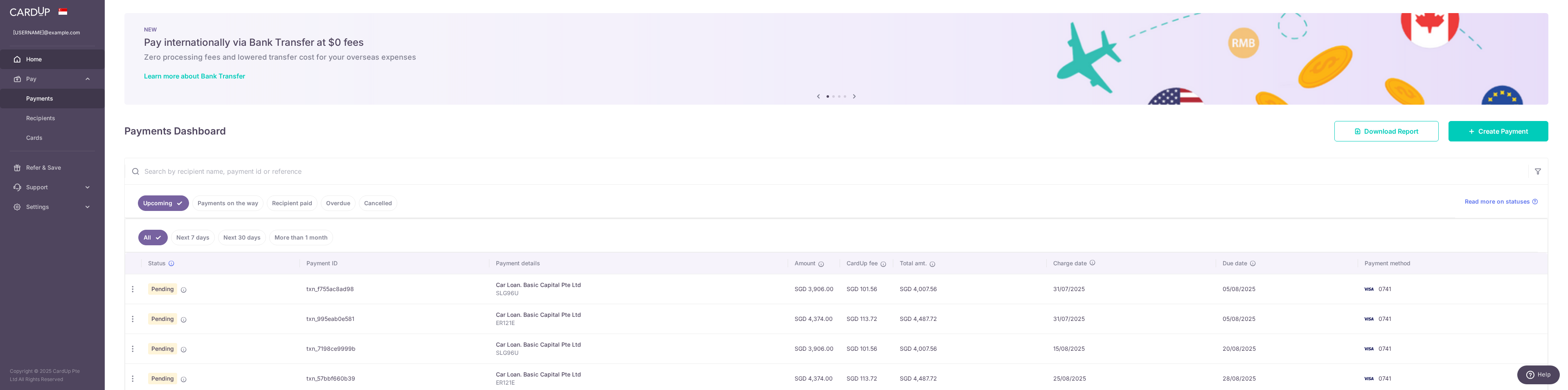 click on "Payments" at bounding box center (53, 99) 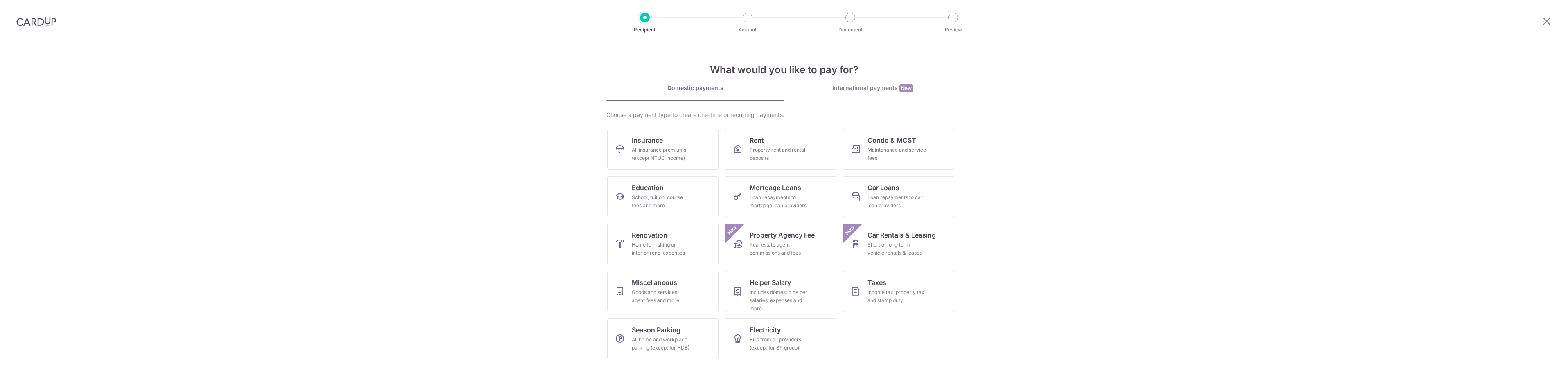 scroll, scrollTop: 0, scrollLeft: 0, axis: both 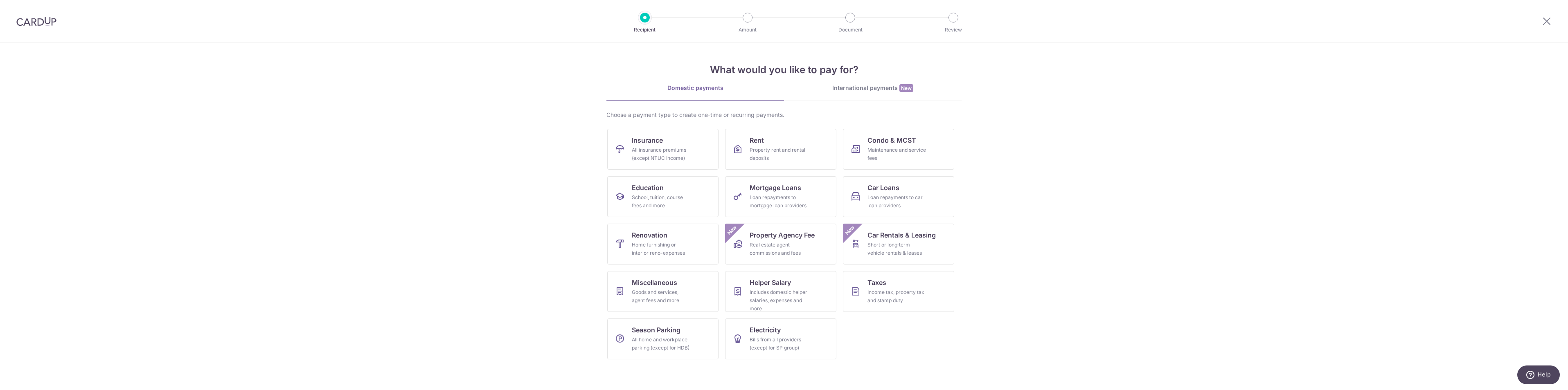 click on "International payments
New" at bounding box center [873, 88] 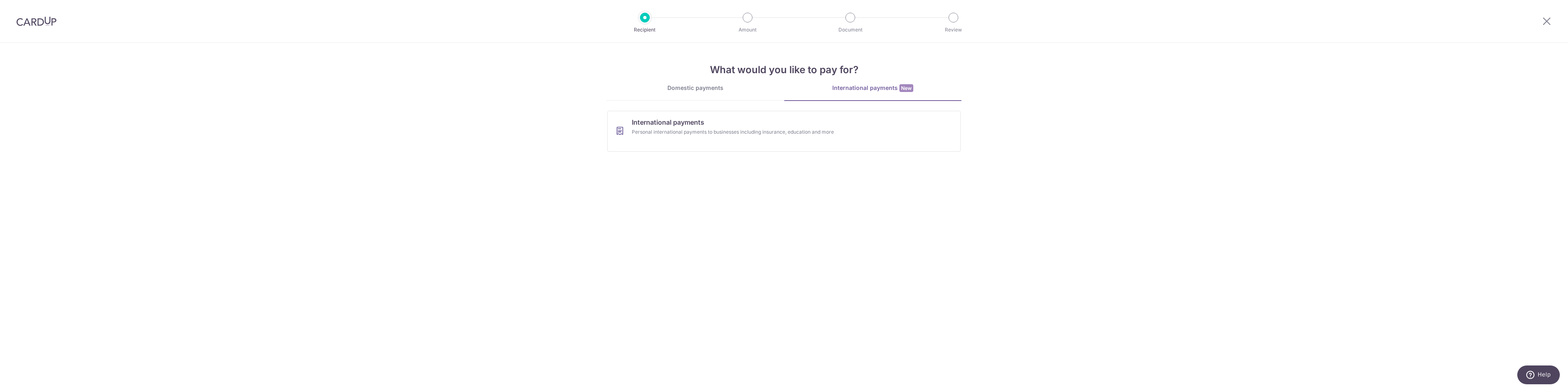 click on "Domestic payments" at bounding box center (695, 88) 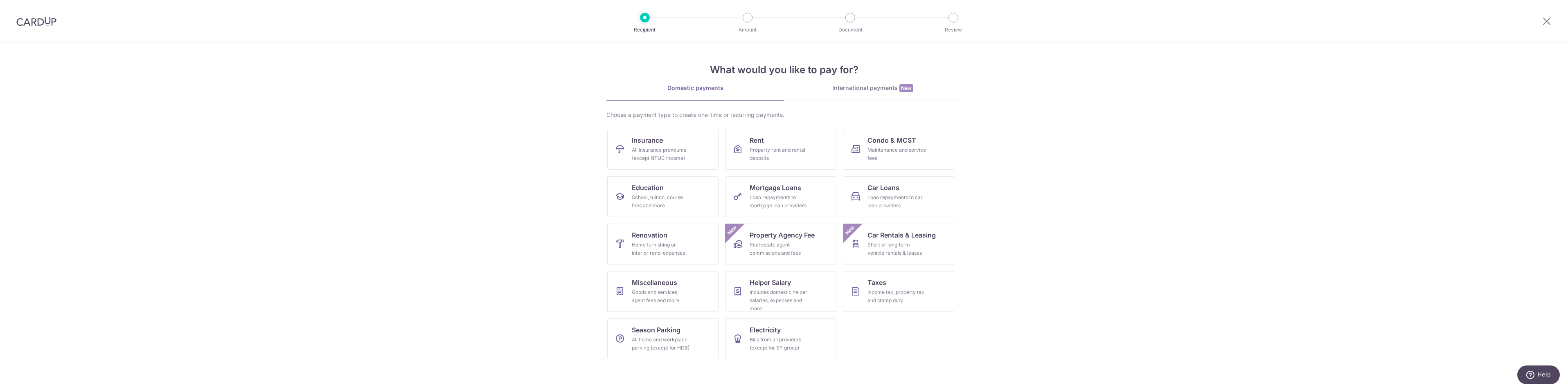 click at bounding box center (36, 21) 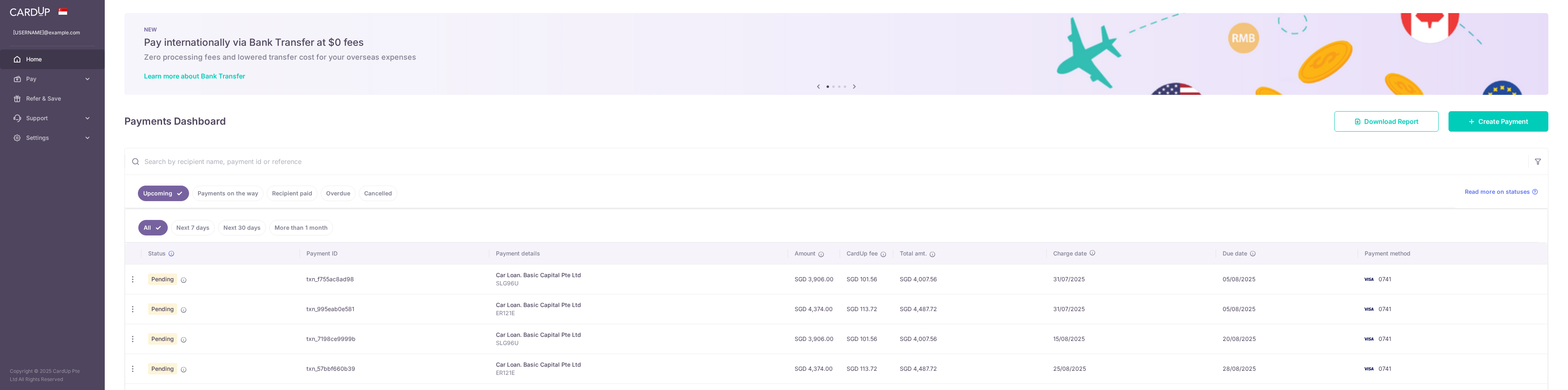 scroll, scrollTop: 0, scrollLeft: 0, axis: both 